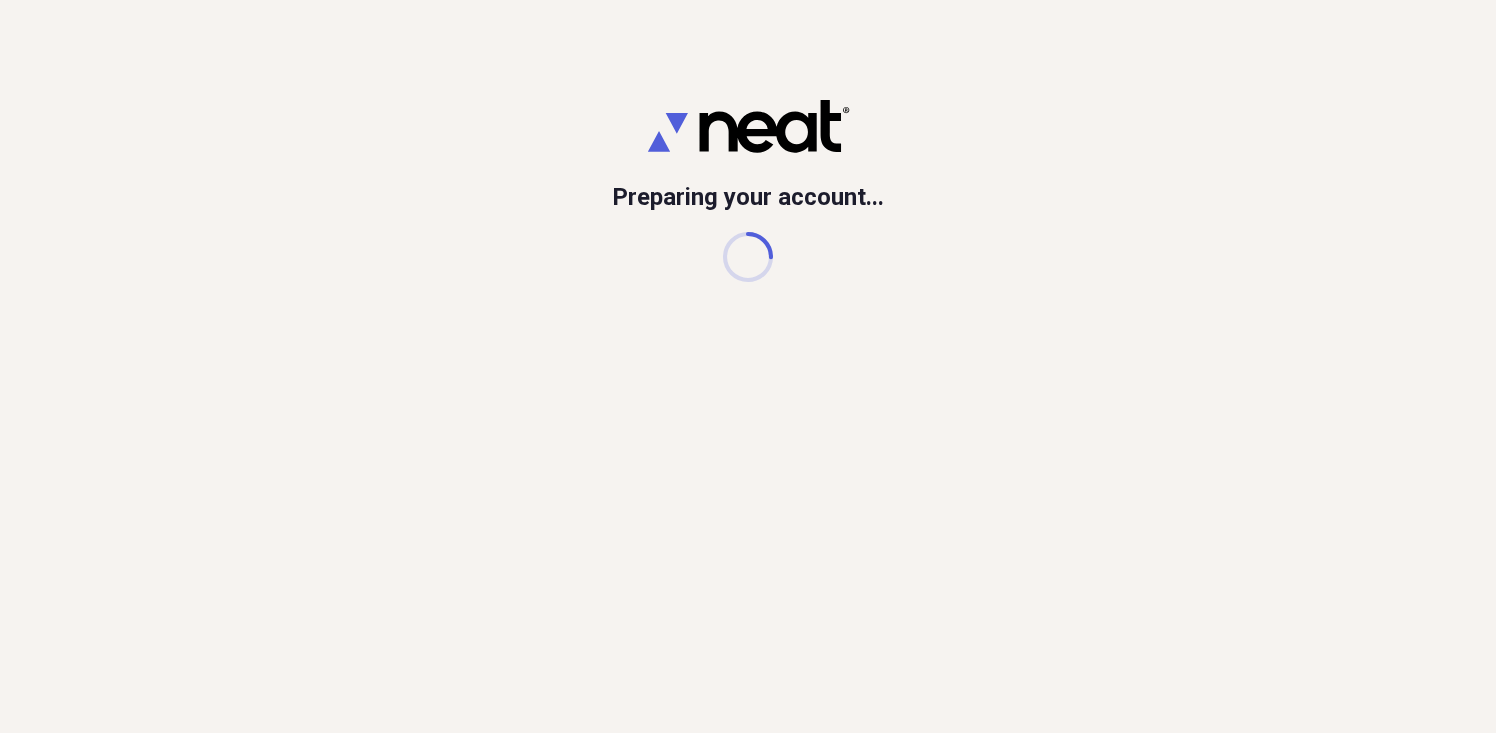 scroll, scrollTop: 0, scrollLeft: 0, axis: both 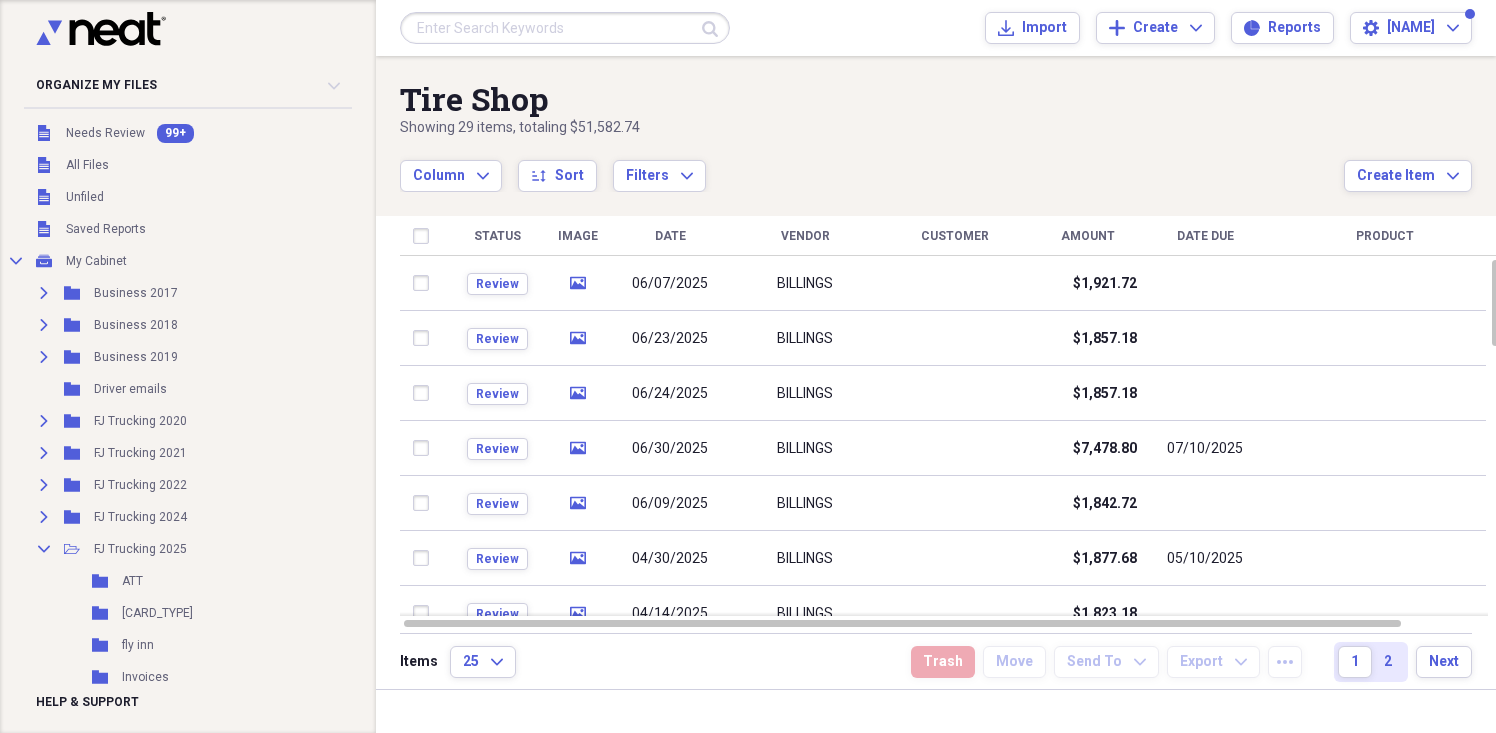 click at bounding box center [565, 28] 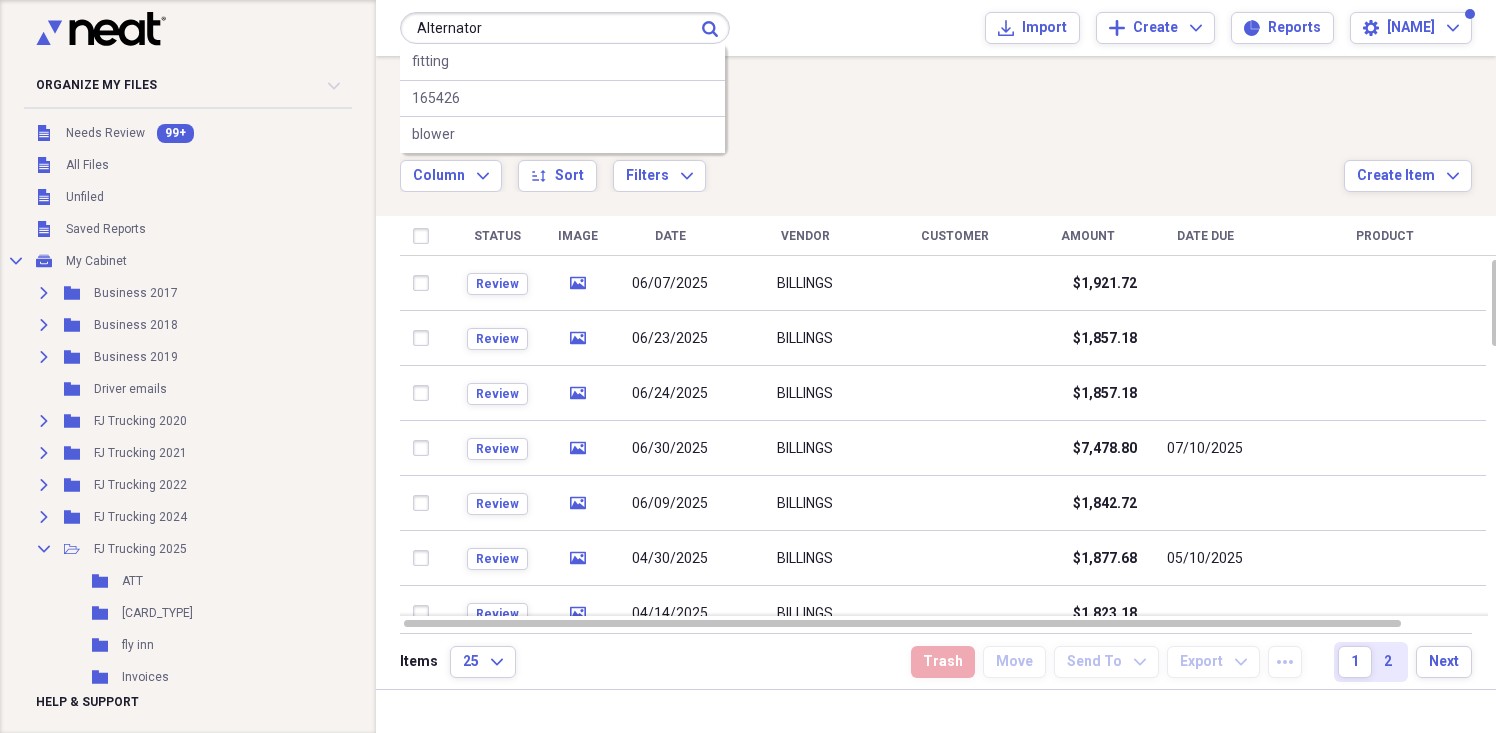 type on "Alternator" 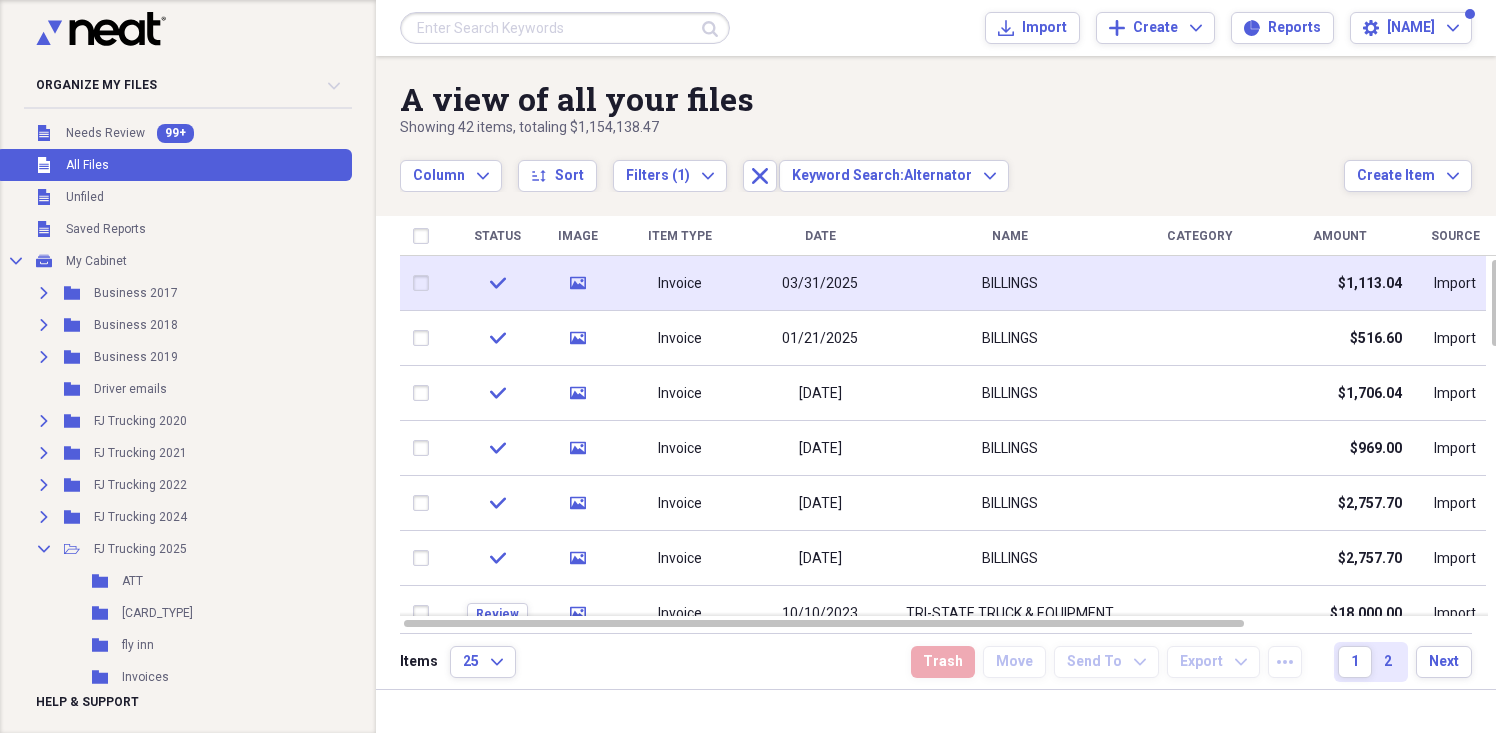 click on "03/31/2025" at bounding box center (820, 284) 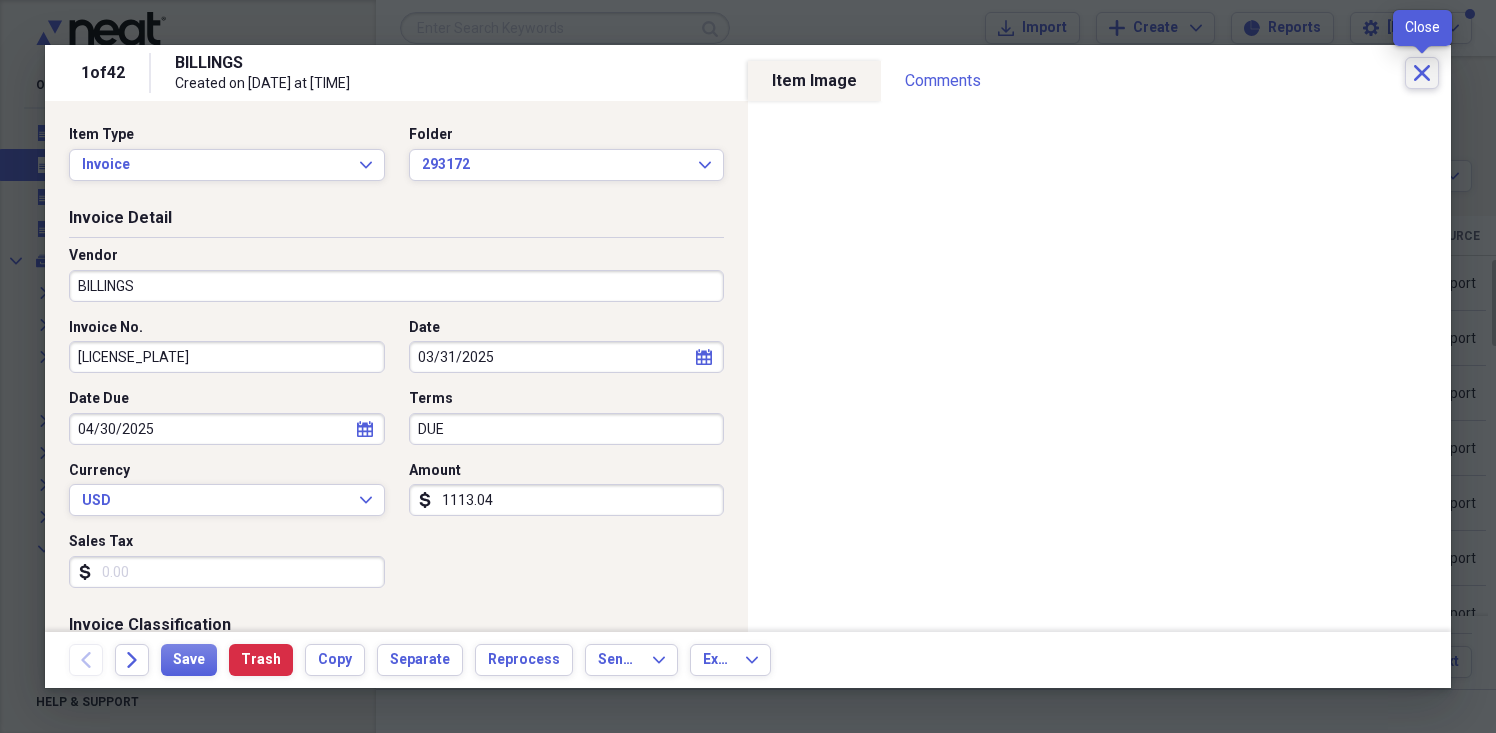click on "Close" 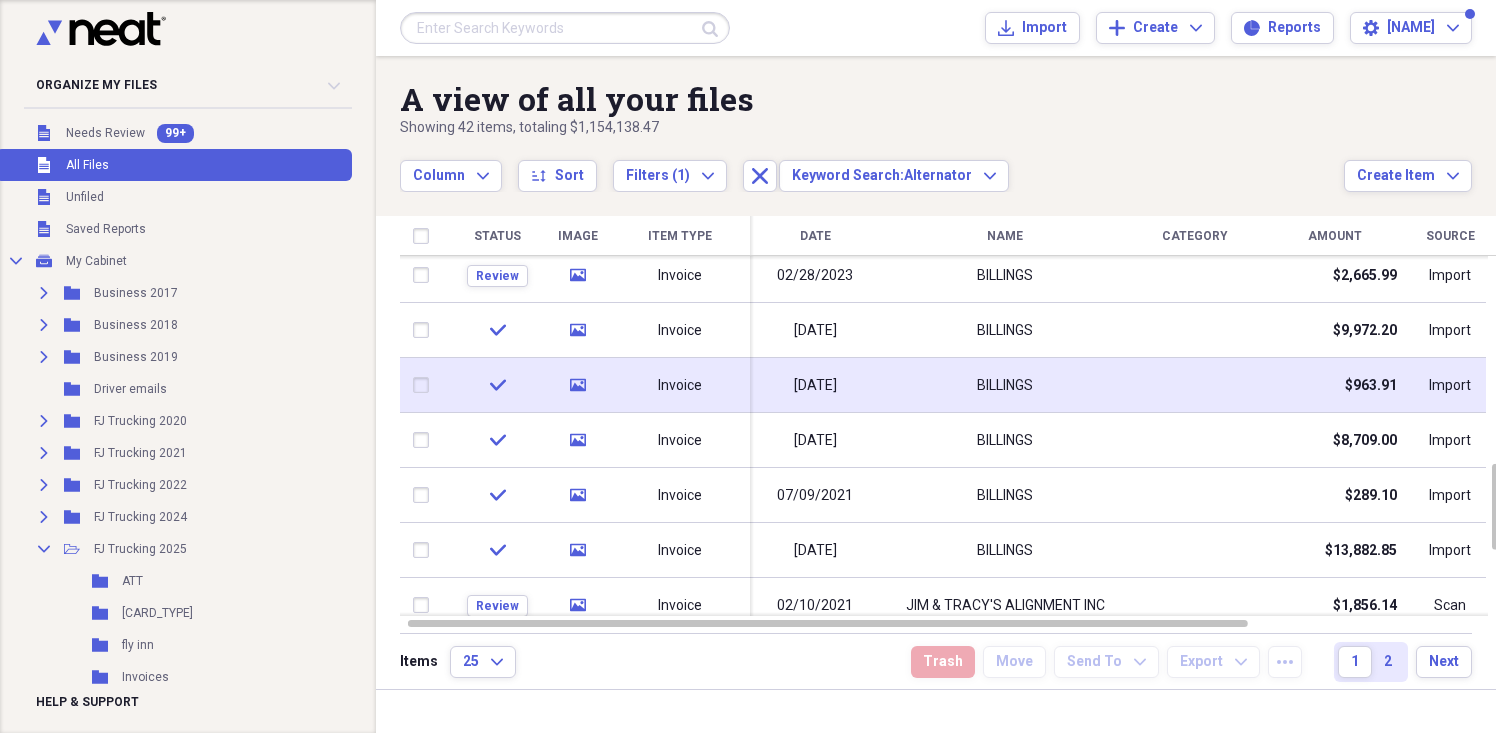 click on "BILLINGS" at bounding box center [1005, 385] 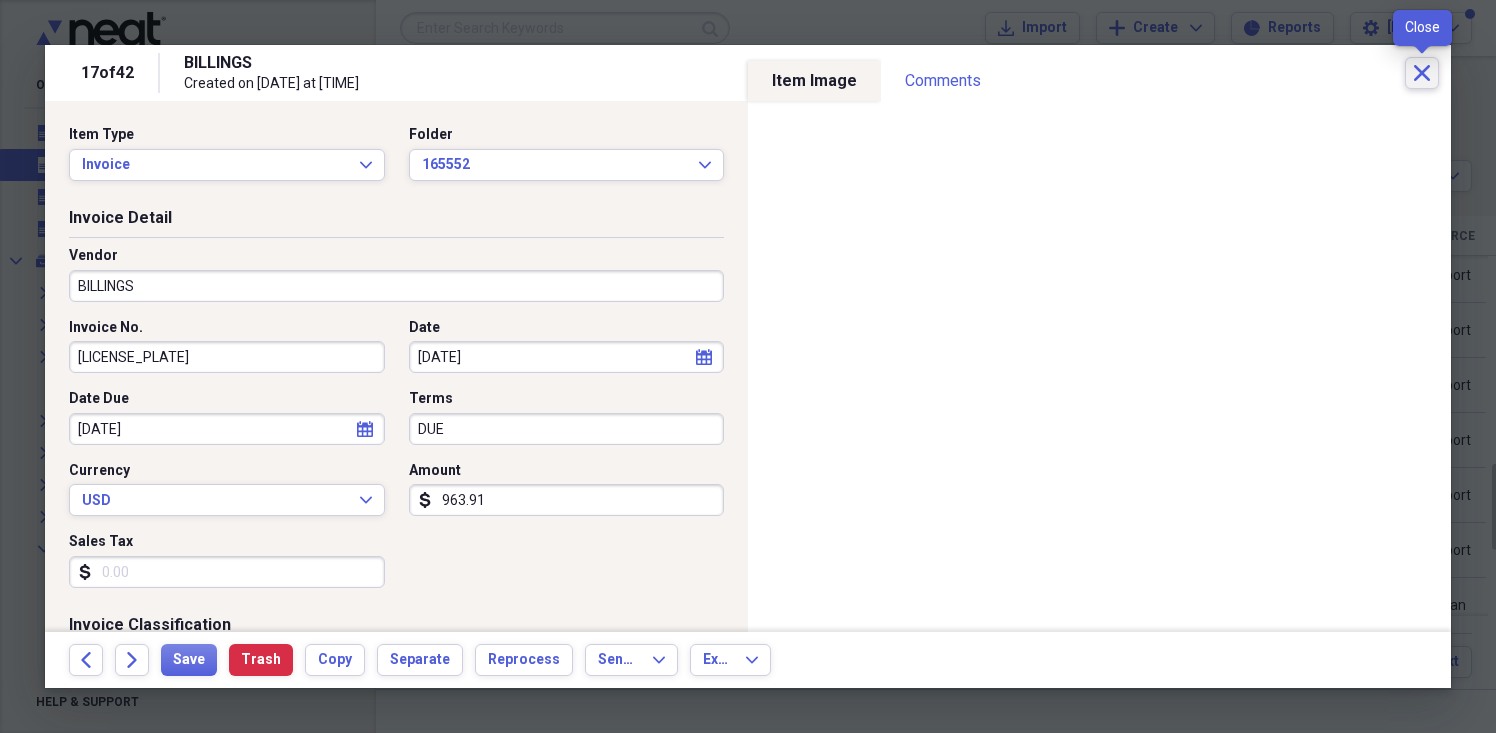click 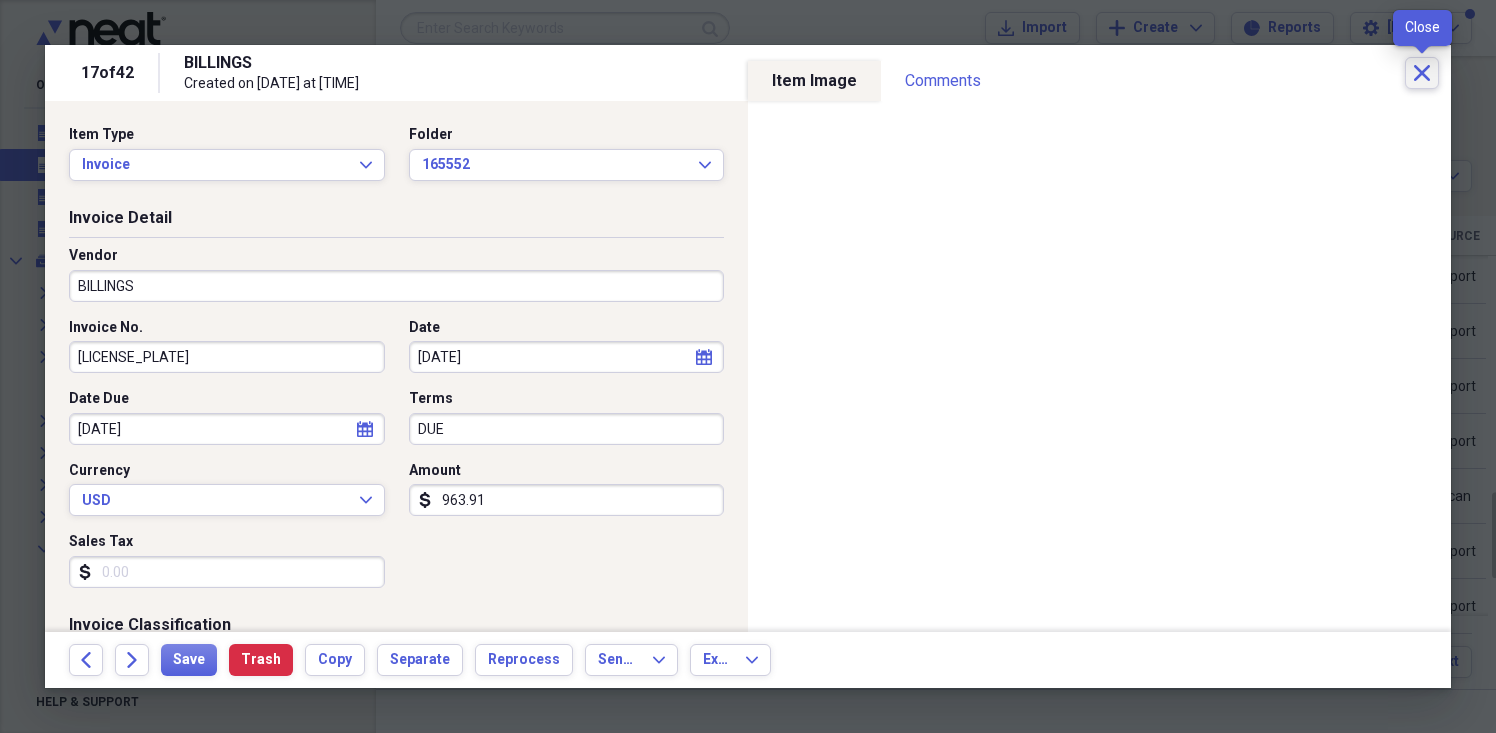click 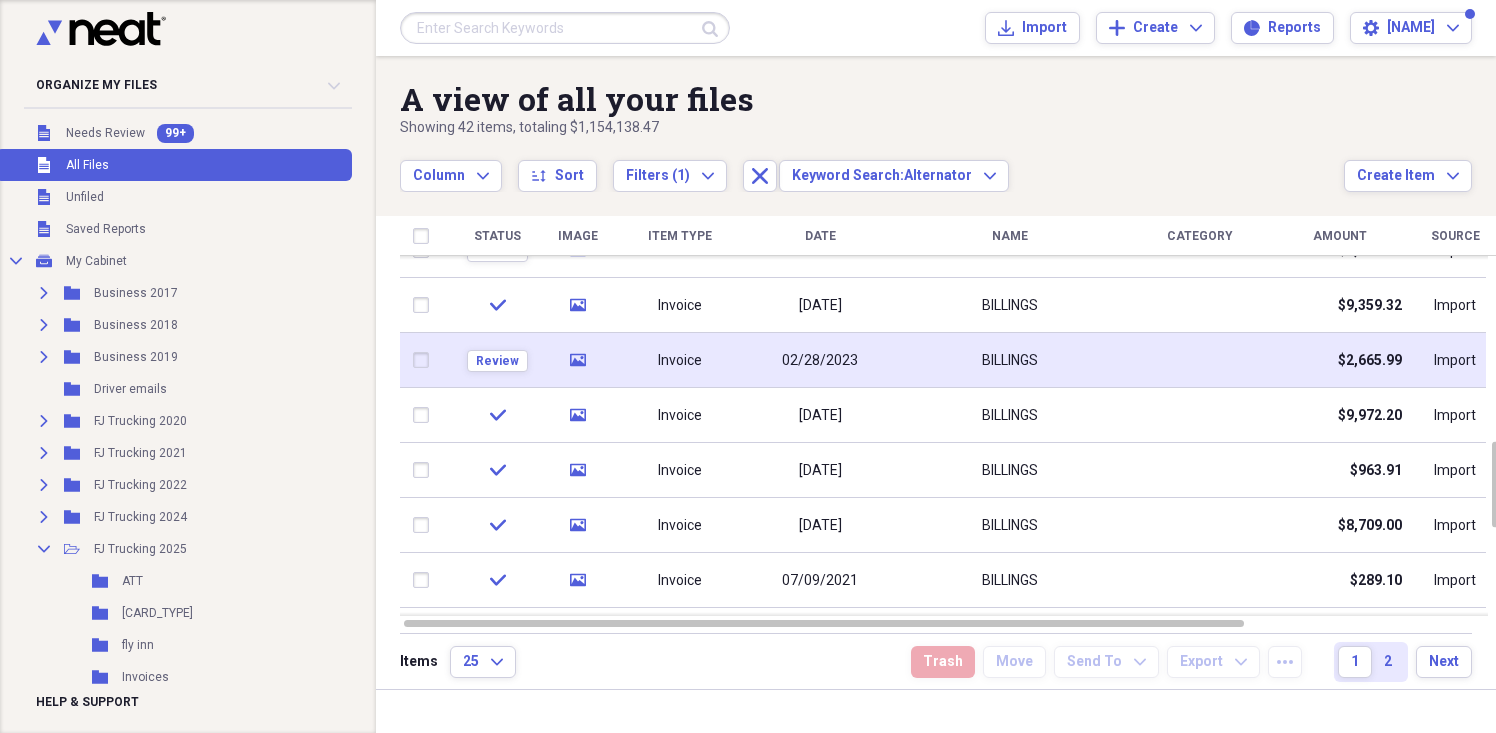 click at bounding box center [1200, 360] 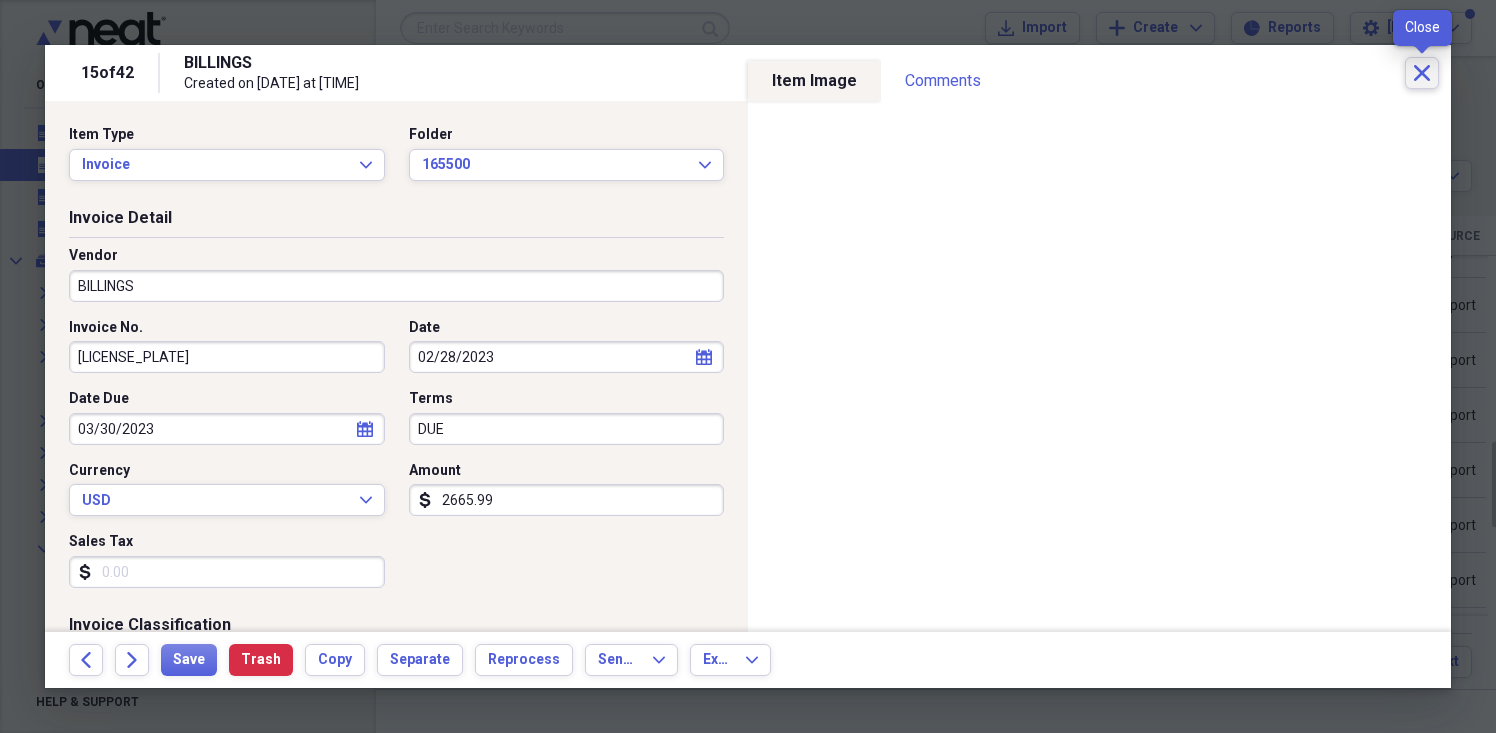 click on "Close" at bounding box center [1422, 73] 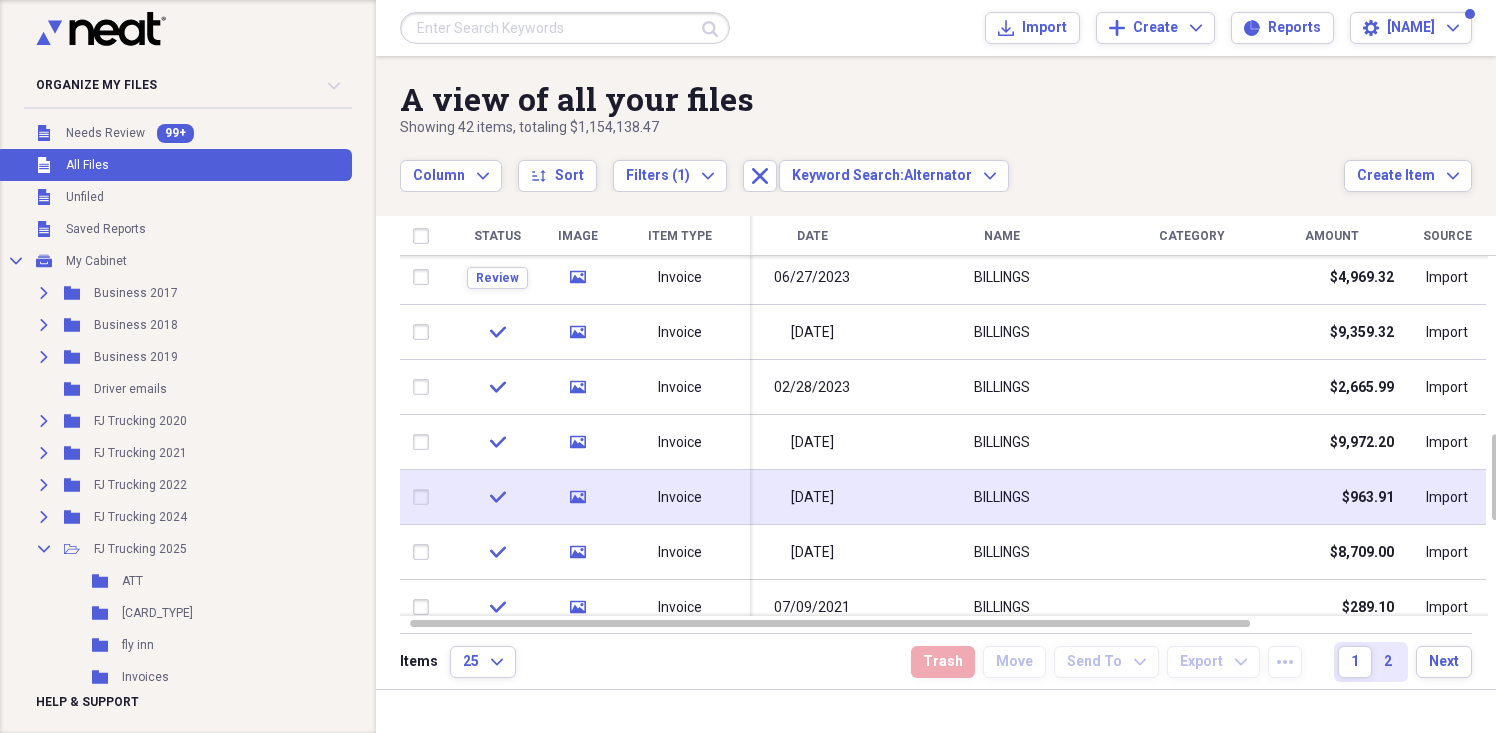 click on "BILLINGS" at bounding box center (1002, 497) 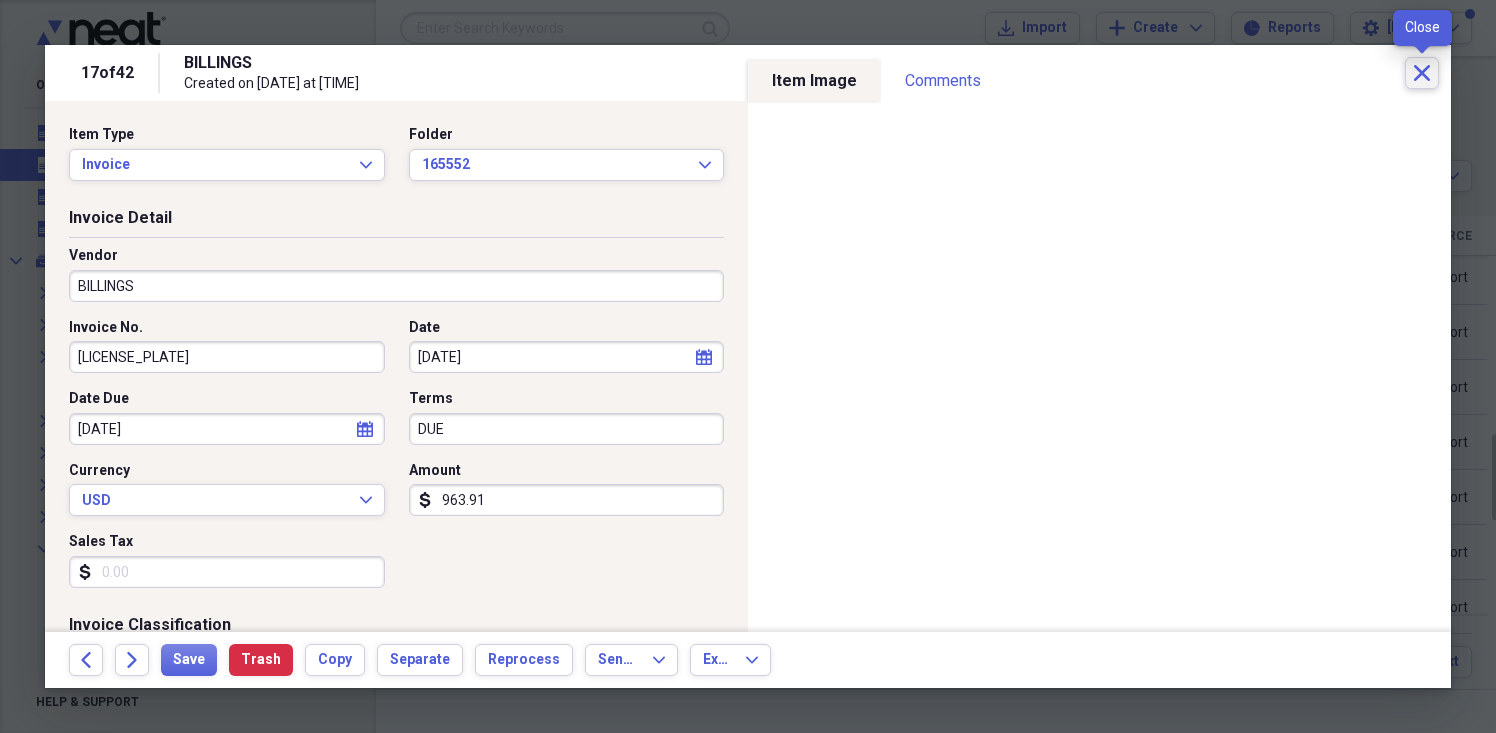 click 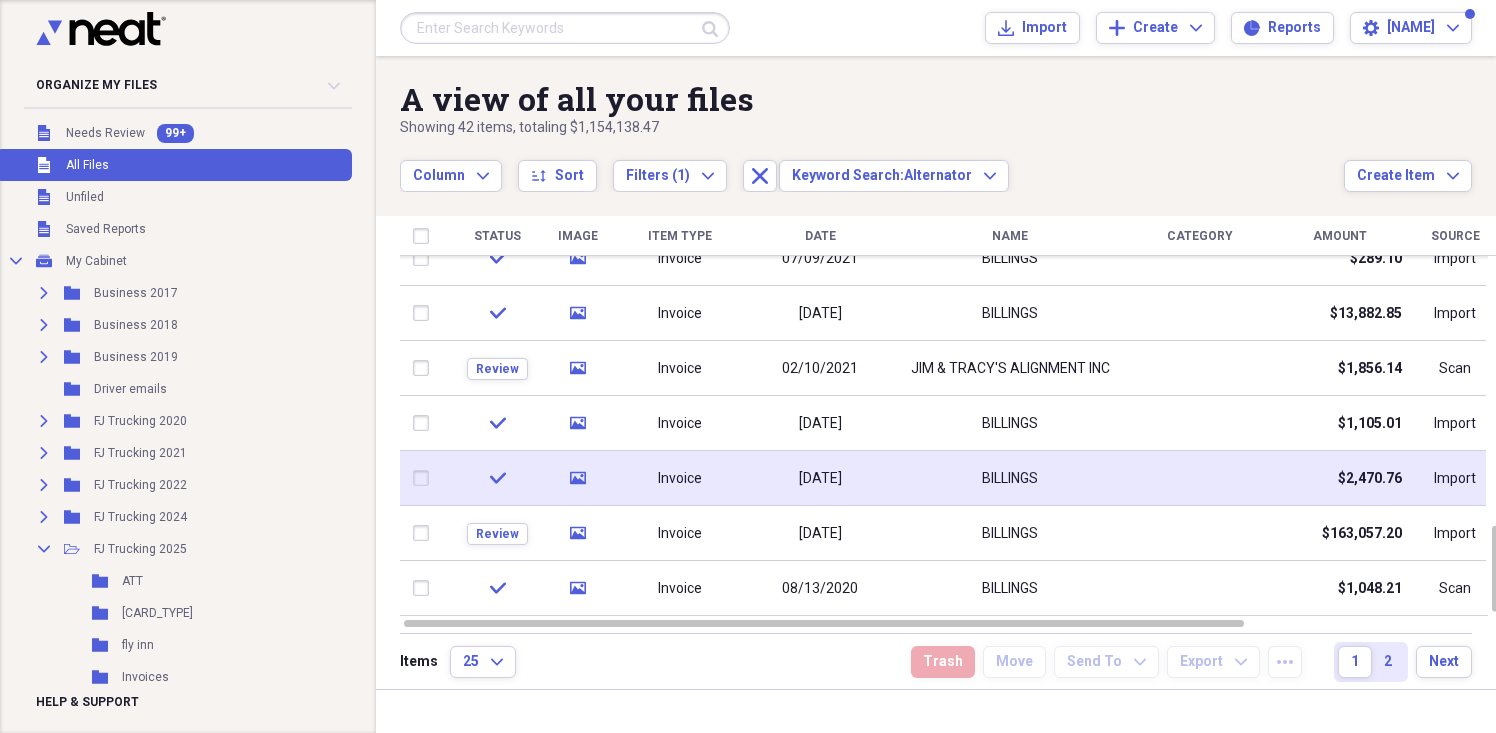 click on "BILLINGS" at bounding box center (1010, 478) 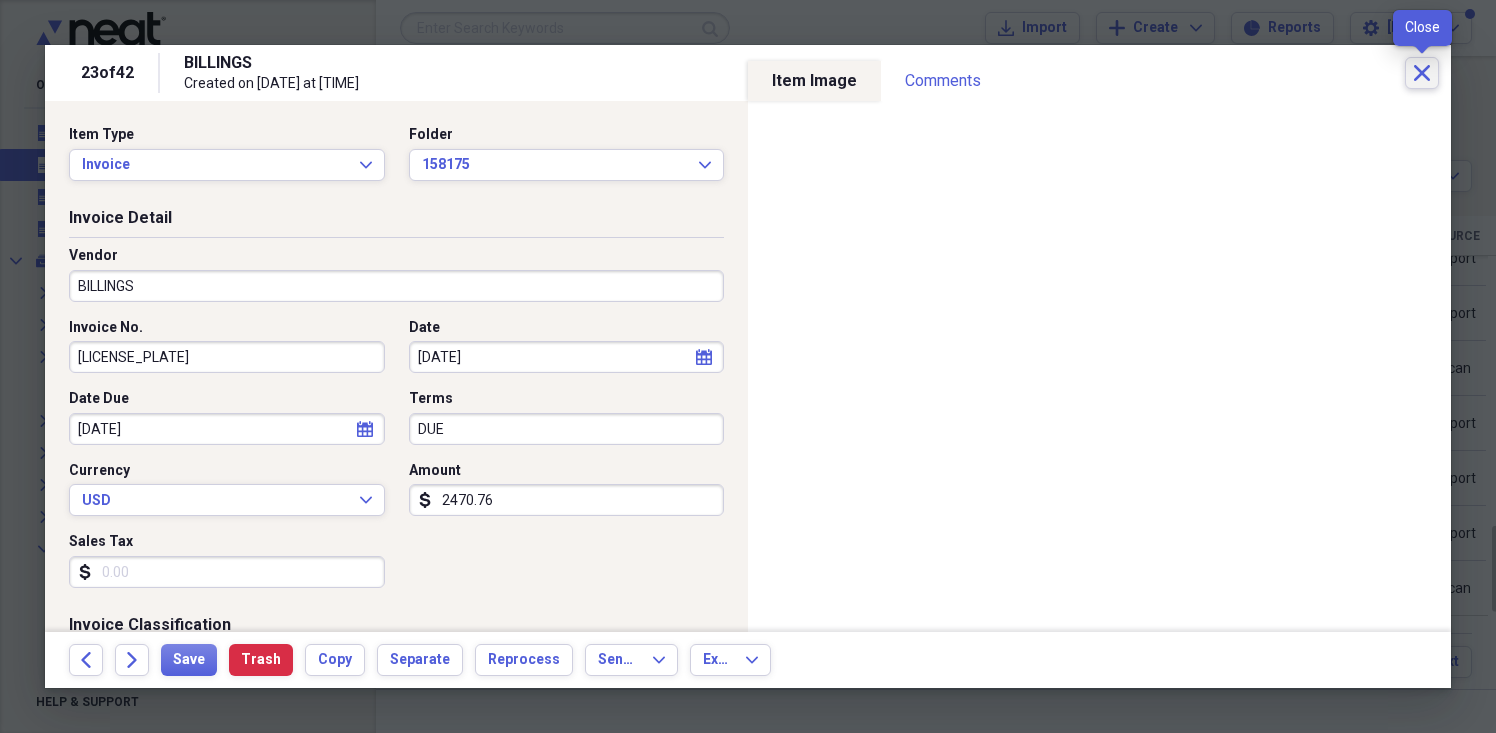 click on "Close" 